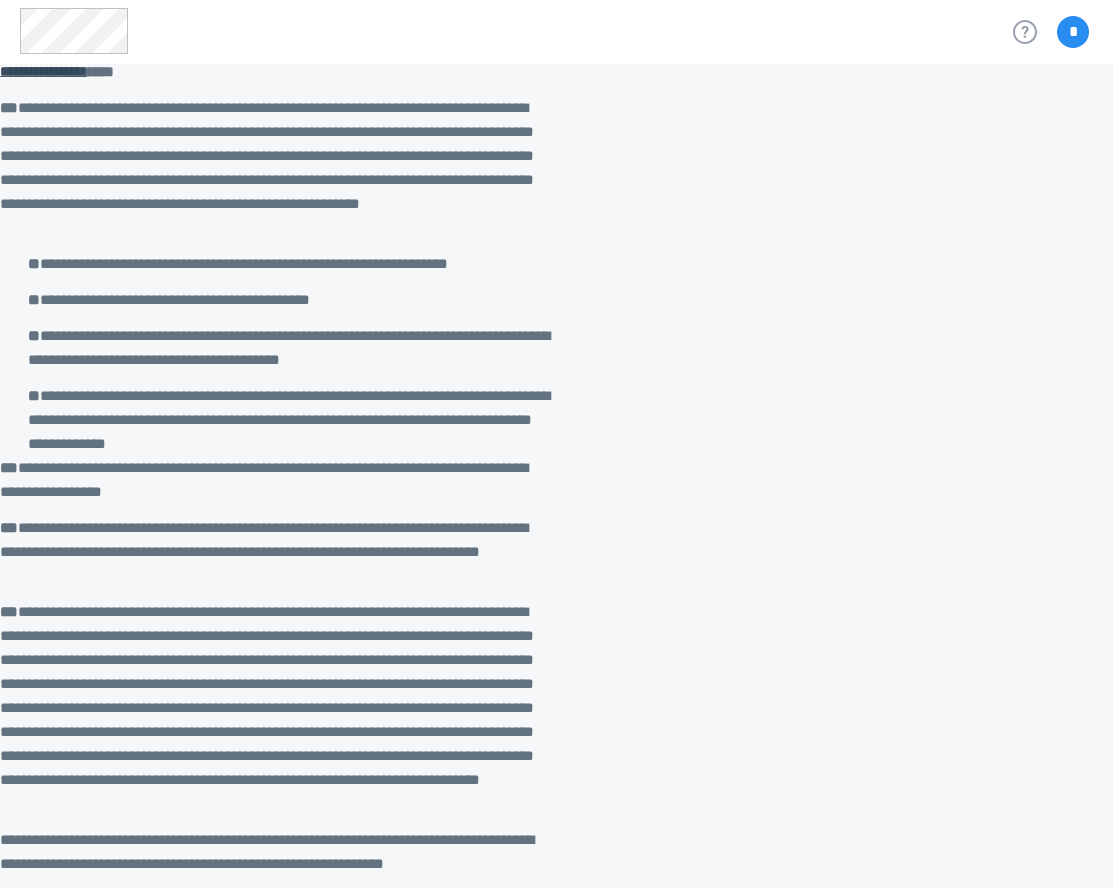 scroll, scrollTop: 0, scrollLeft: 0, axis: both 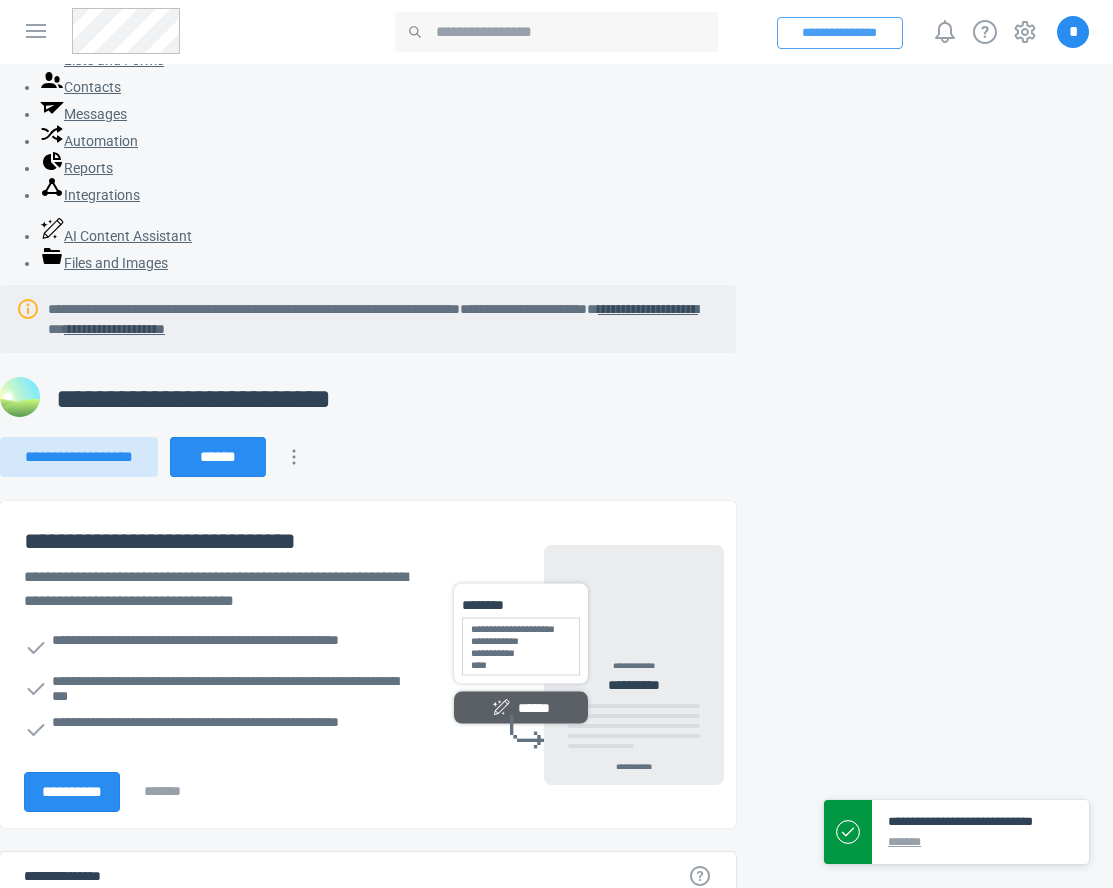 click on "**********" at bounding box center [840, 33] 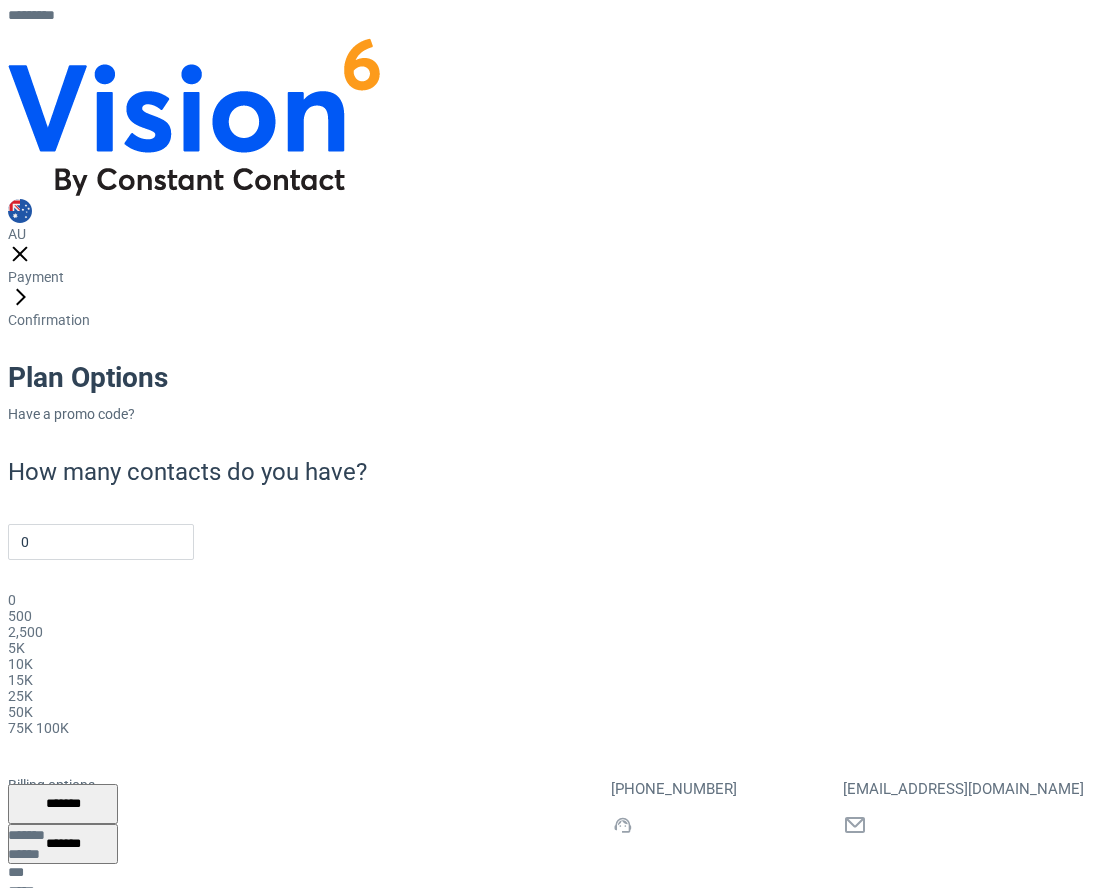 scroll, scrollTop: 0, scrollLeft: 0, axis: both 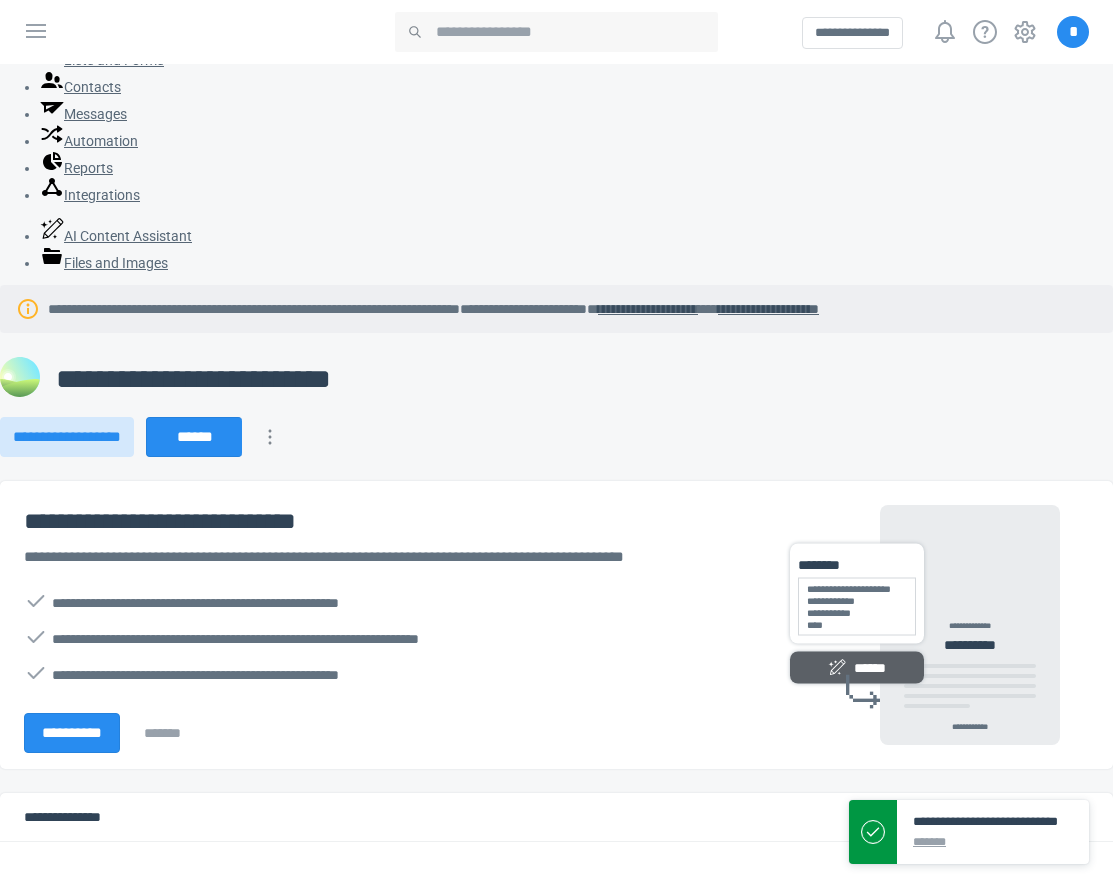 click on "*" at bounding box center [1073, 32] 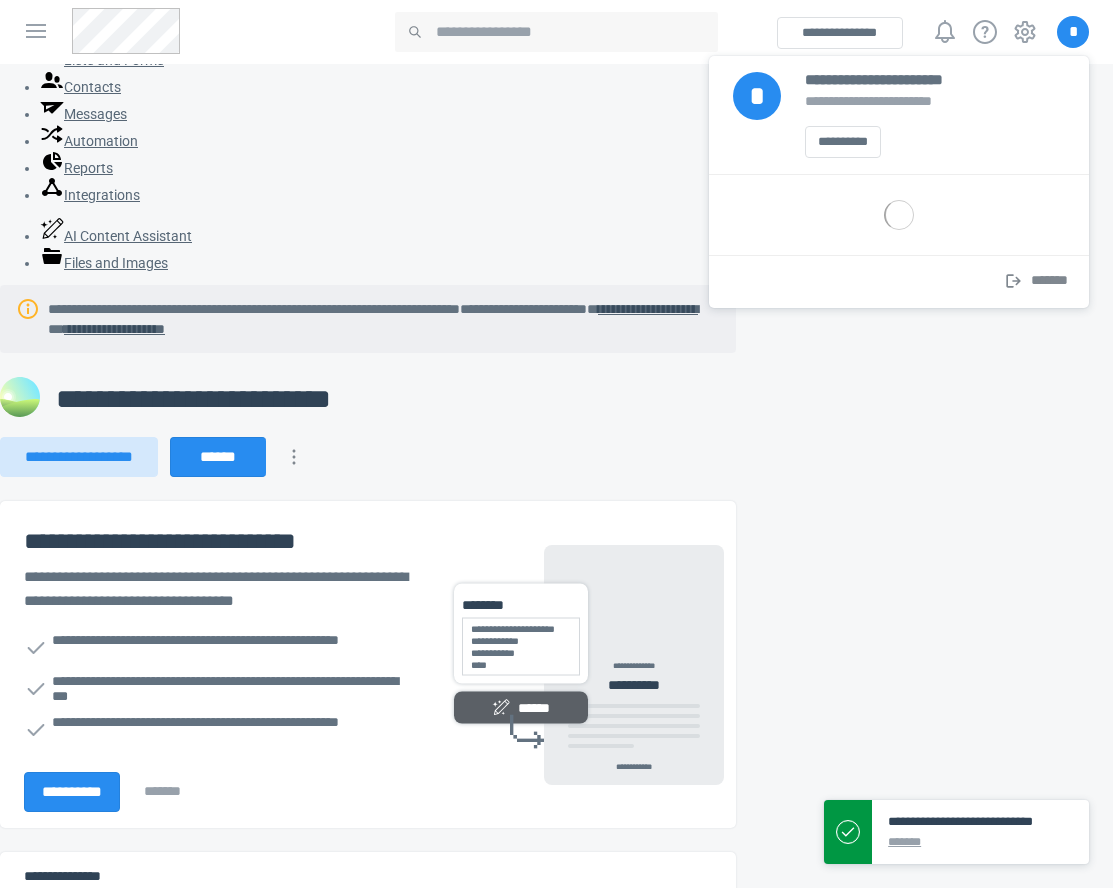 scroll, scrollTop: 0, scrollLeft: 0, axis: both 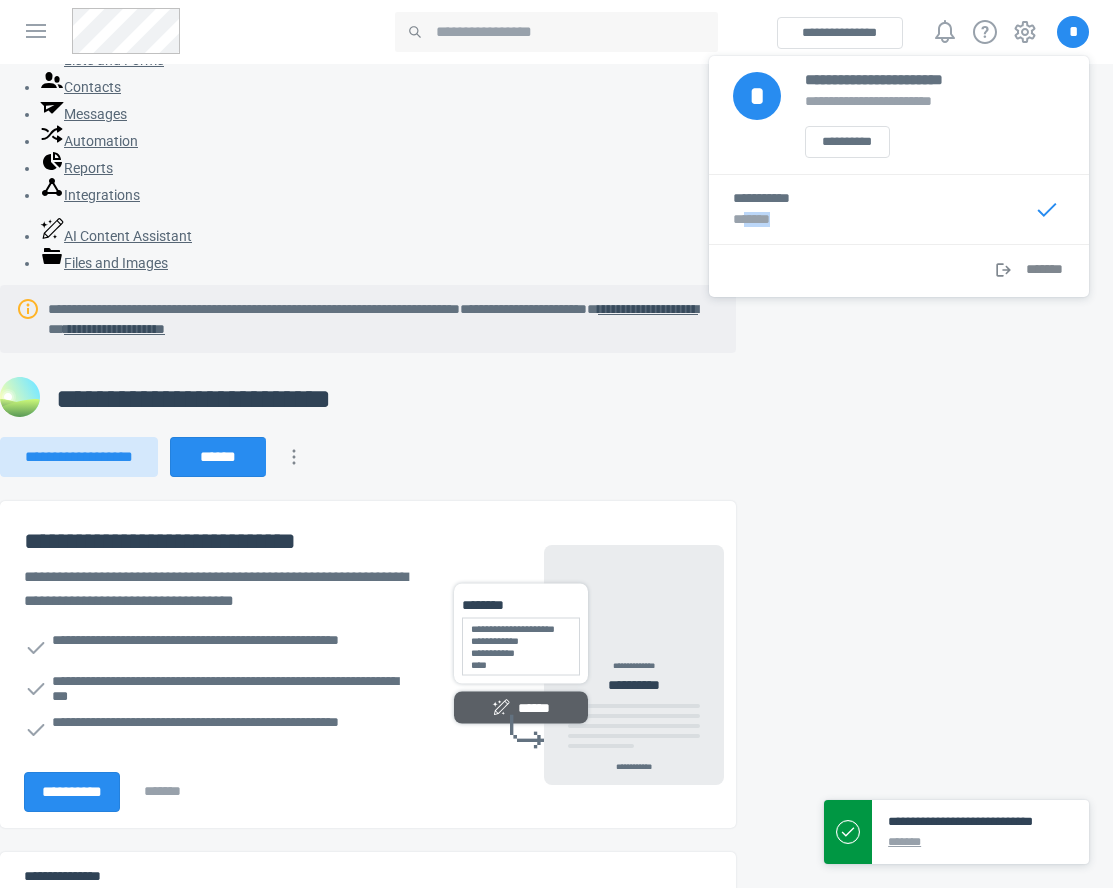 drag, startPoint x: 826, startPoint y: 220, endPoint x: 751, endPoint y: 222, distance: 75.026665 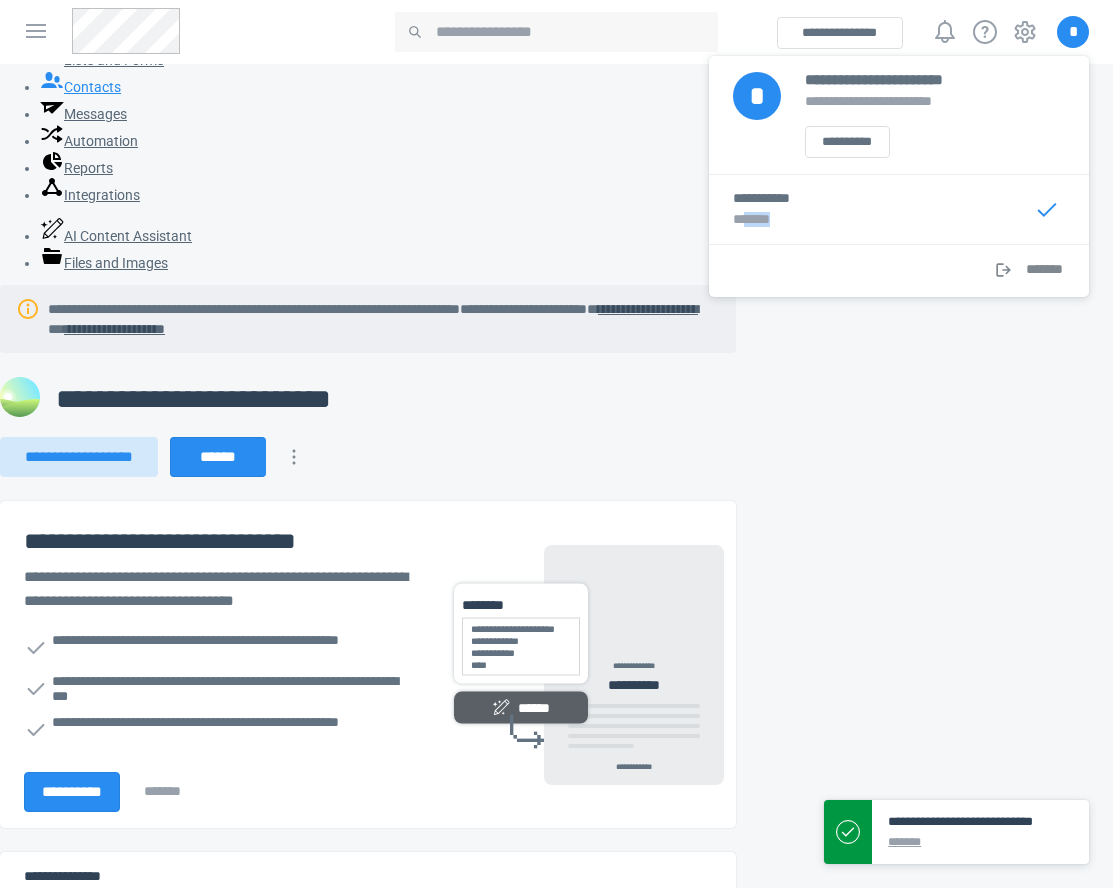 copy on "*****" 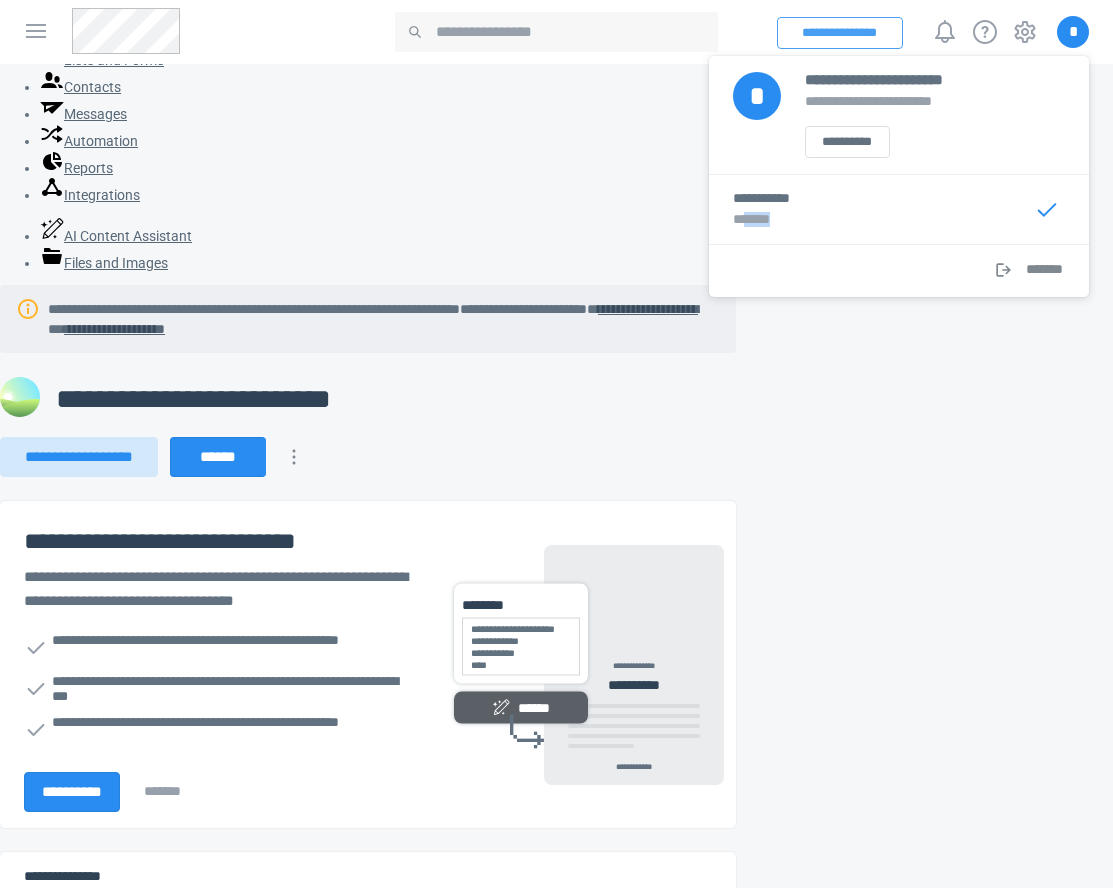 click on "**********" at bounding box center (840, 33) 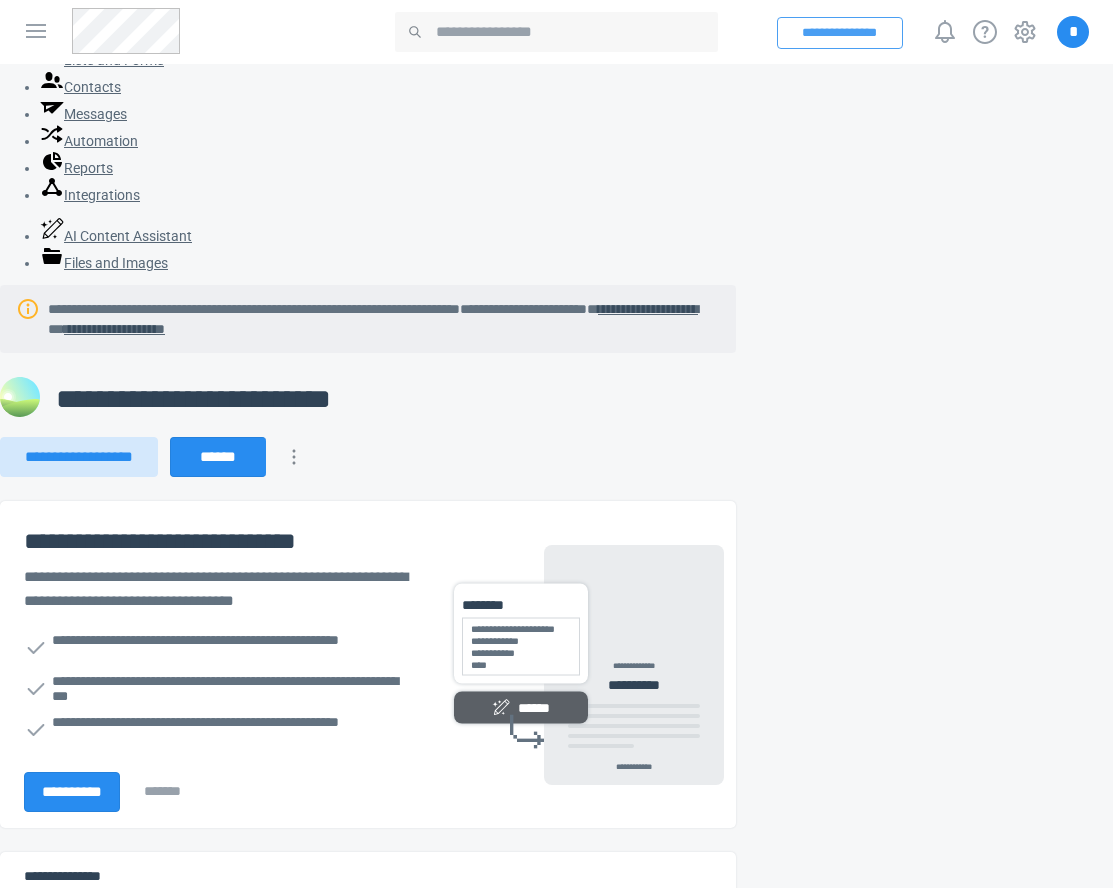 click on "**********" at bounding box center [840, 33] 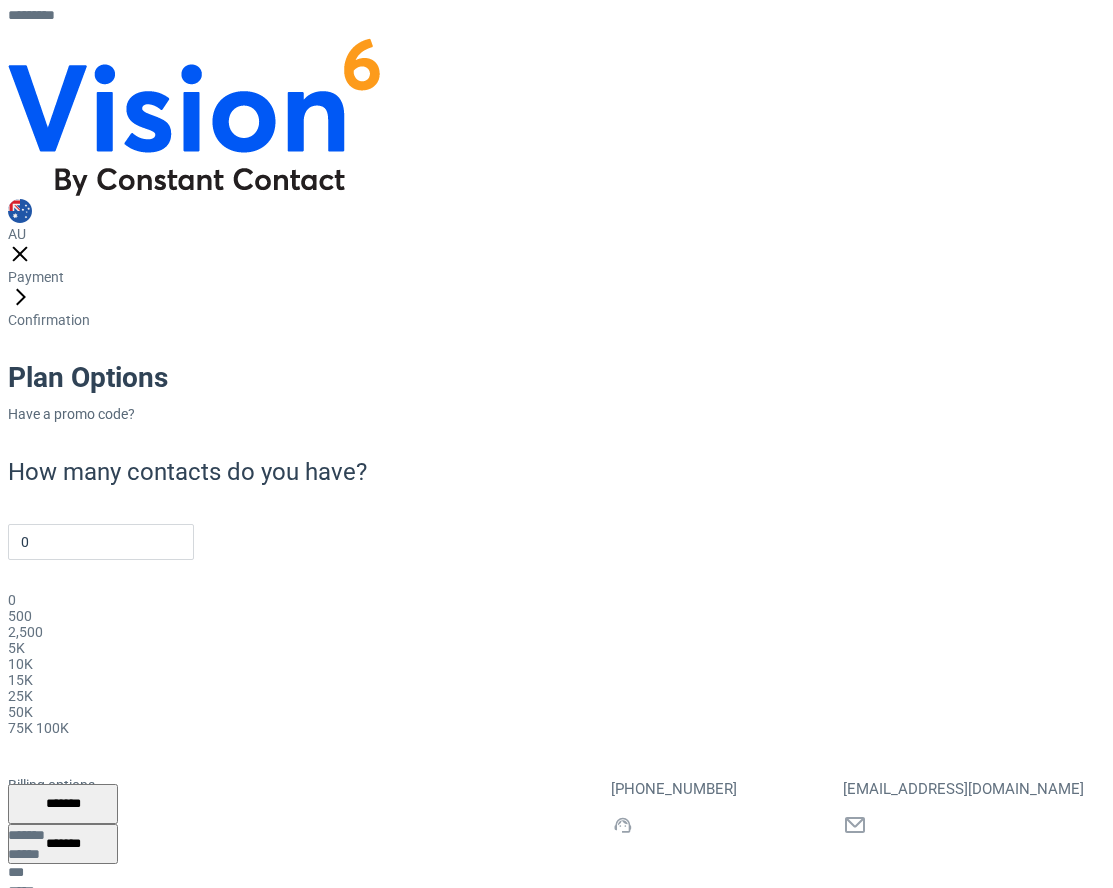 scroll, scrollTop: 0, scrollLeft: 0, axis: both 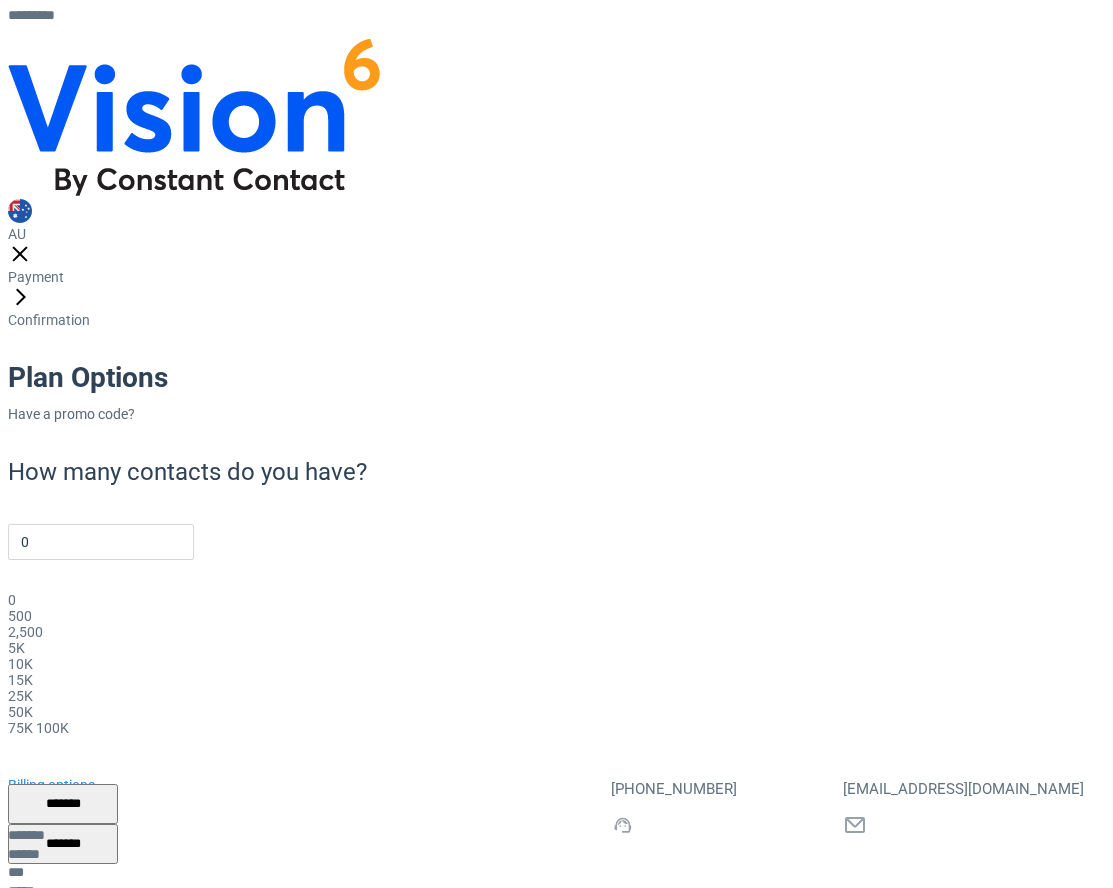 click on "Billing options" at bounding box center (51, 785) 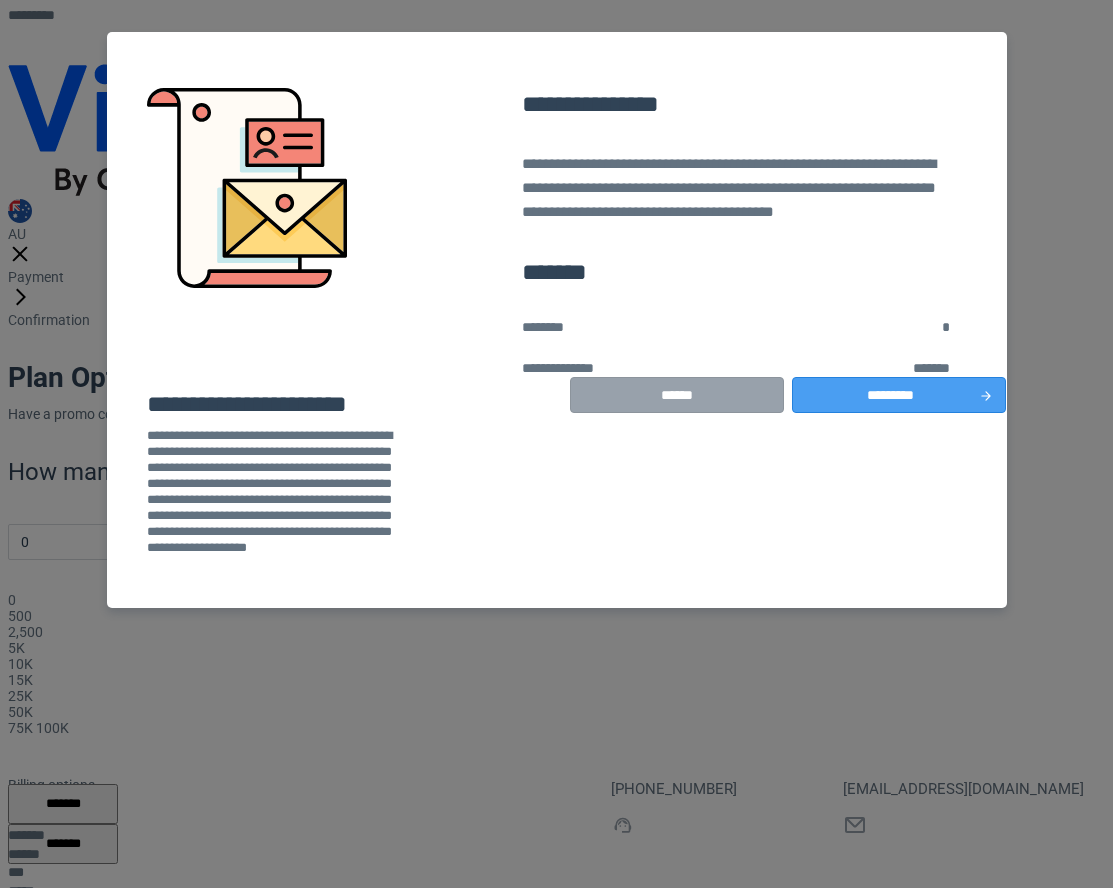 click on "*********" at bounding box center [899, 395] 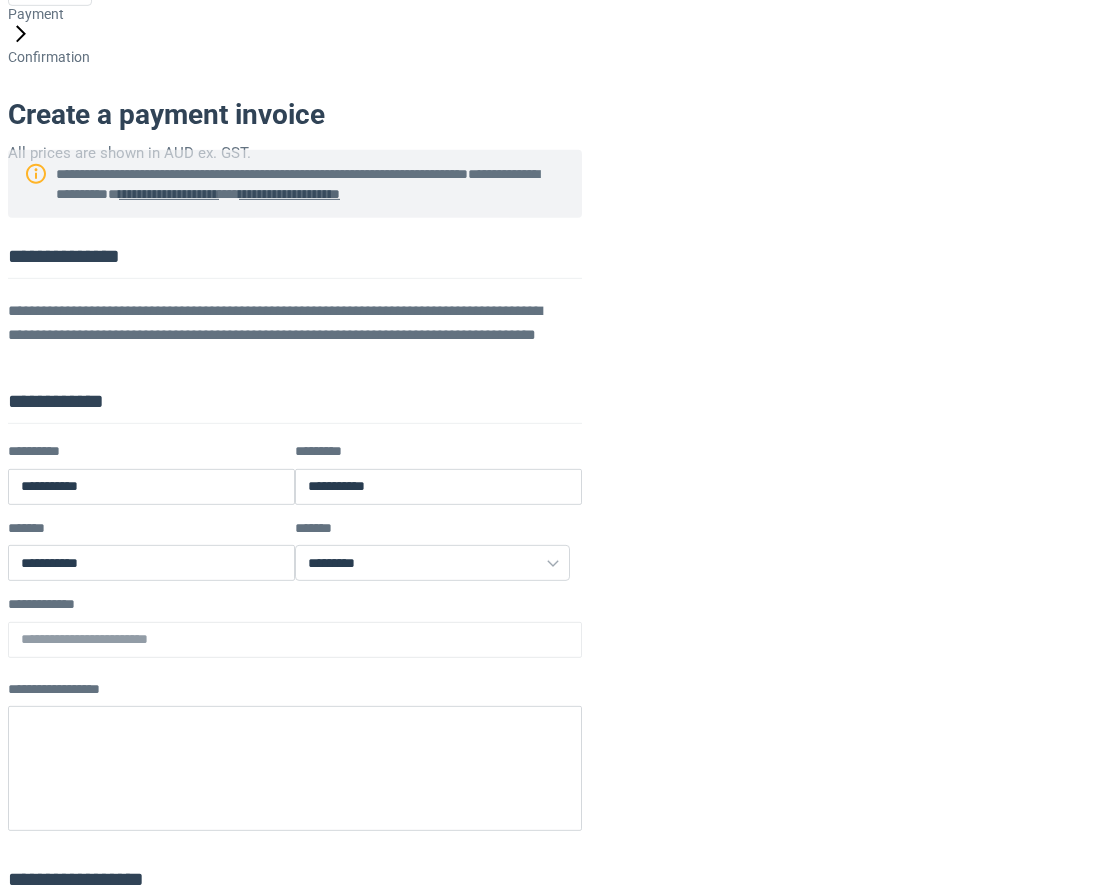 scroll, scrollTop: 0, scrollLeft: 0, axis: both 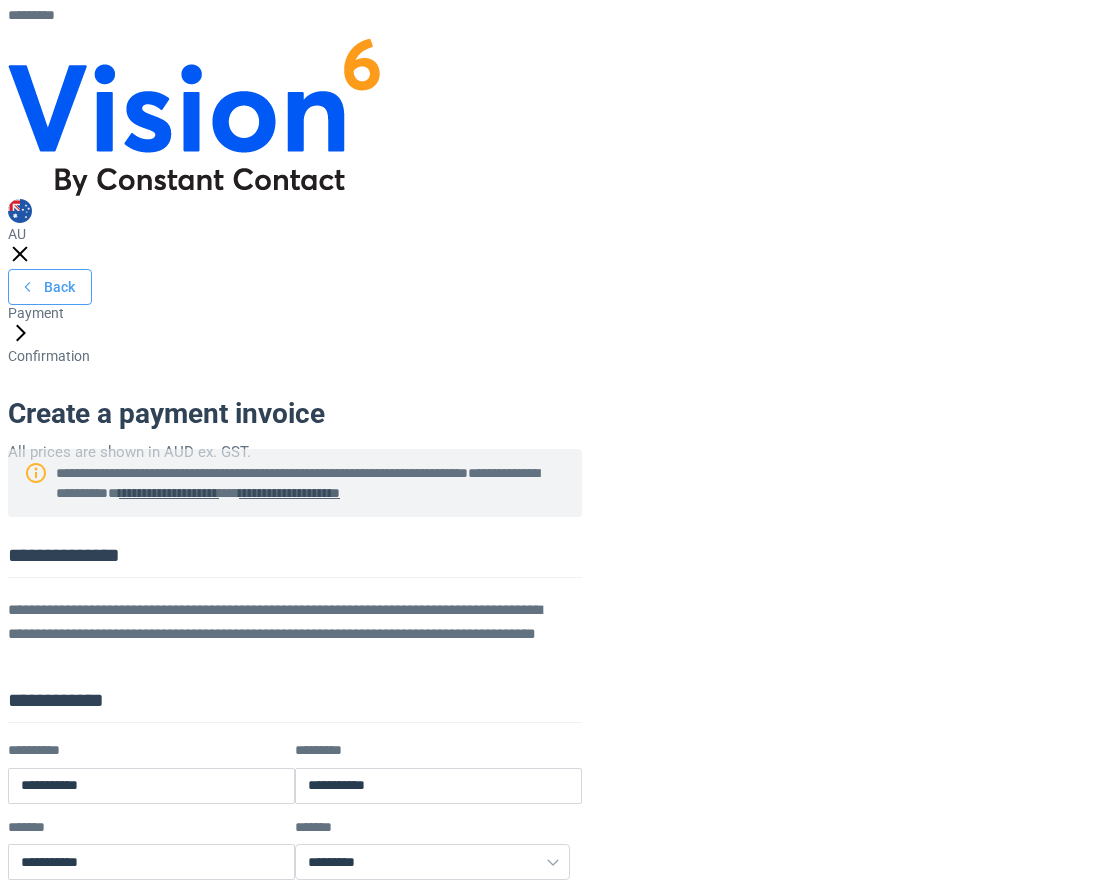 click on "Back" at bounding box center (50, 287) 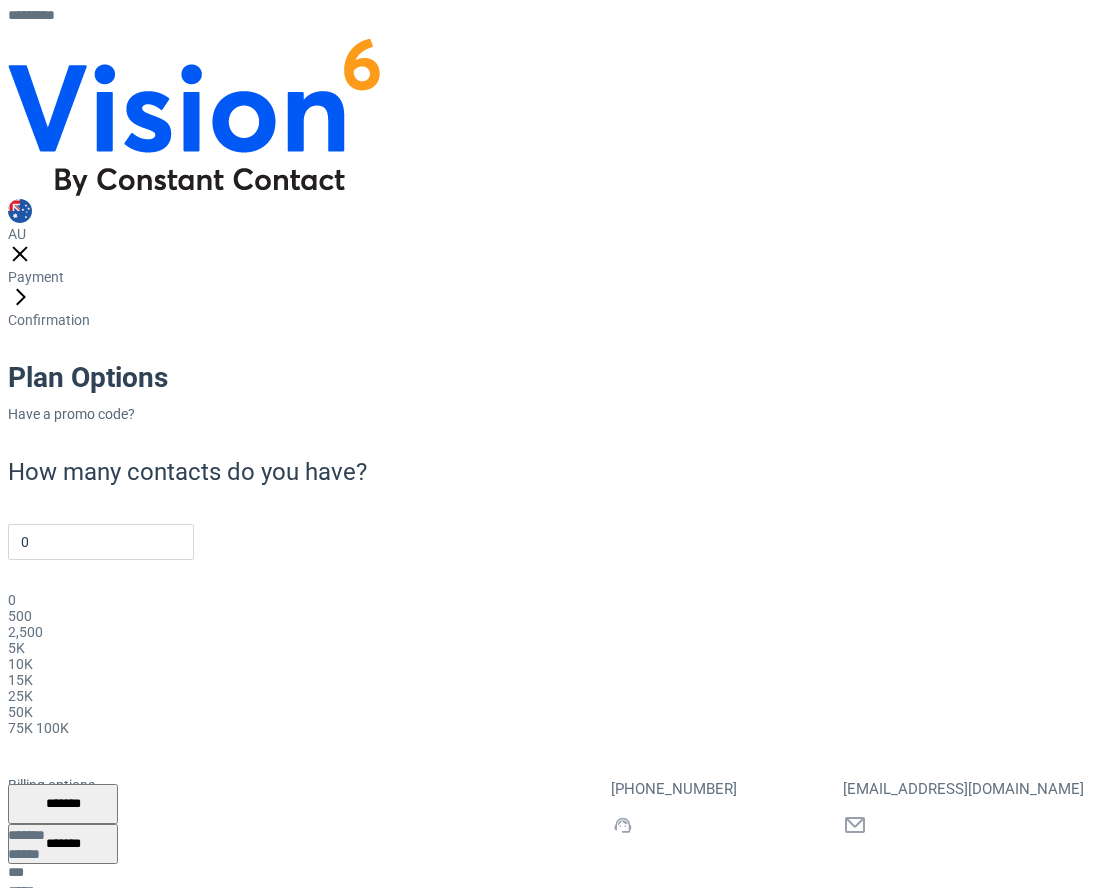 click on "**********" at bounding box center [128, 1008] 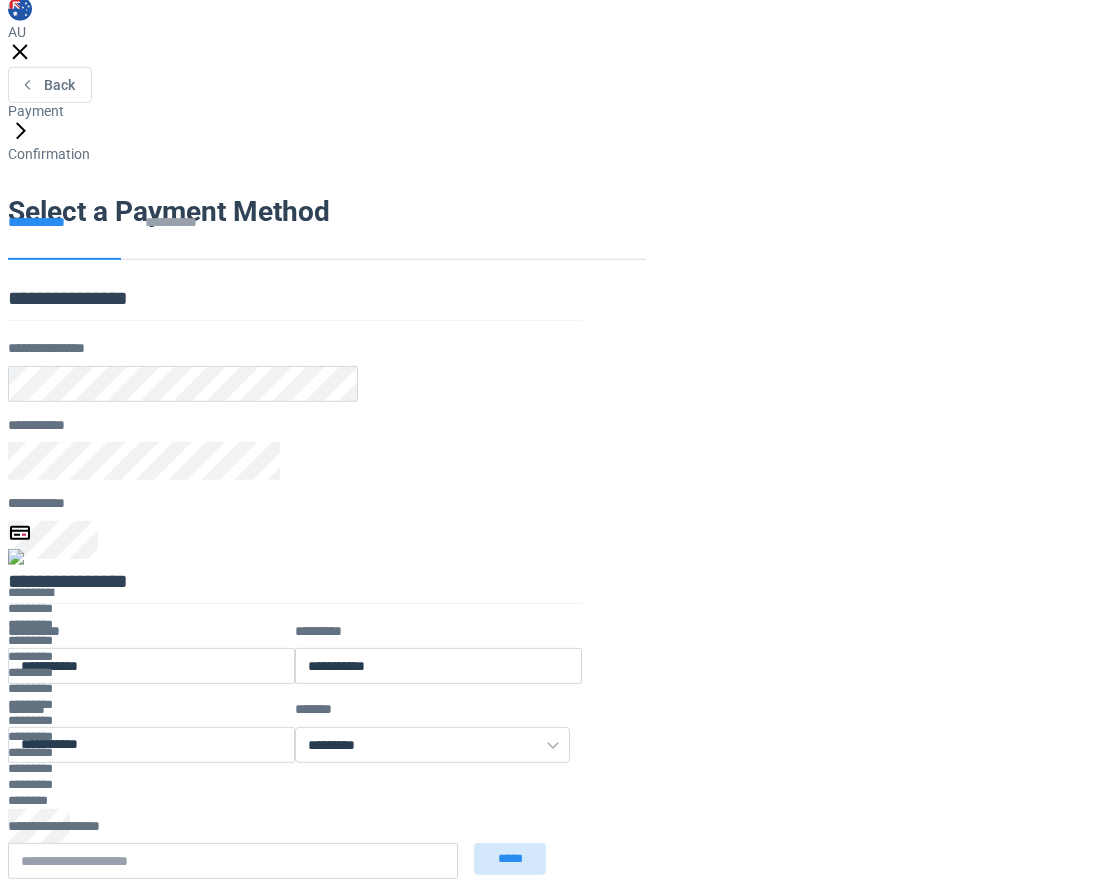 scroll, scrollTop: 0, scrollLeft: 0, axis: both 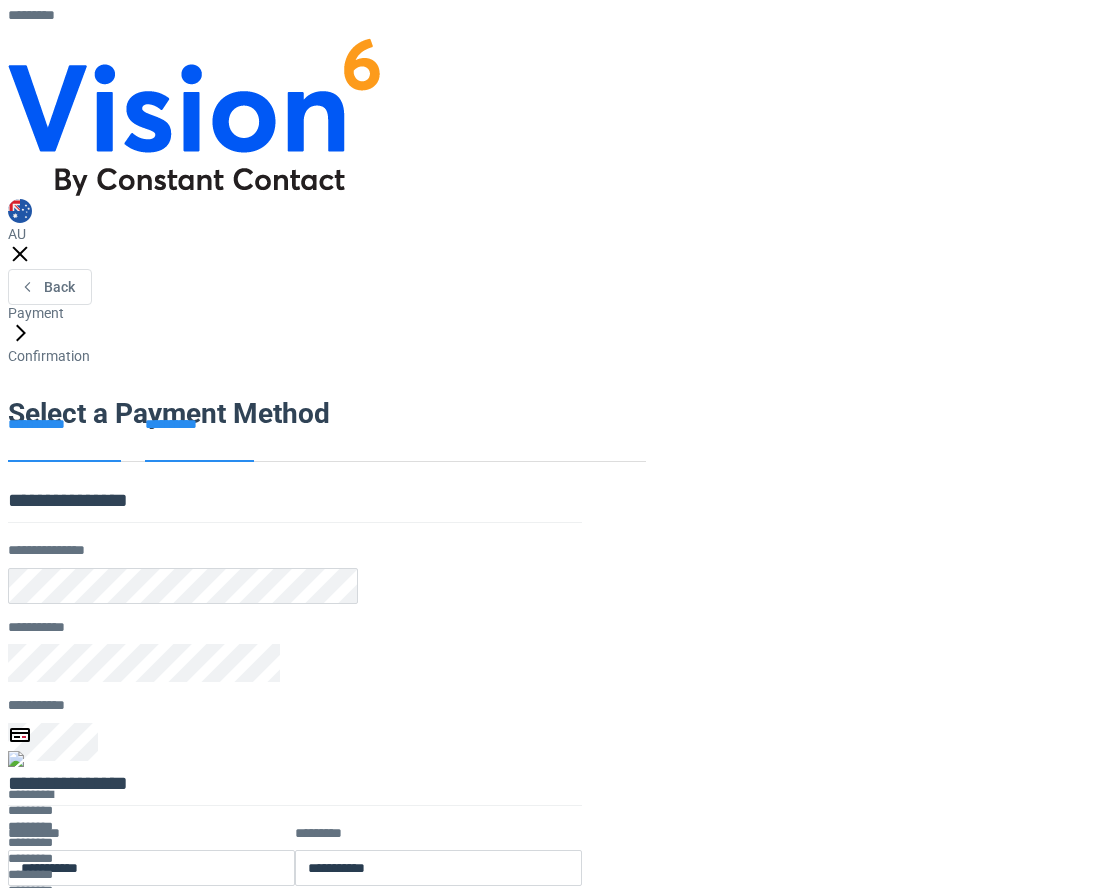 click on "**********" at bounding box center [199, 439] 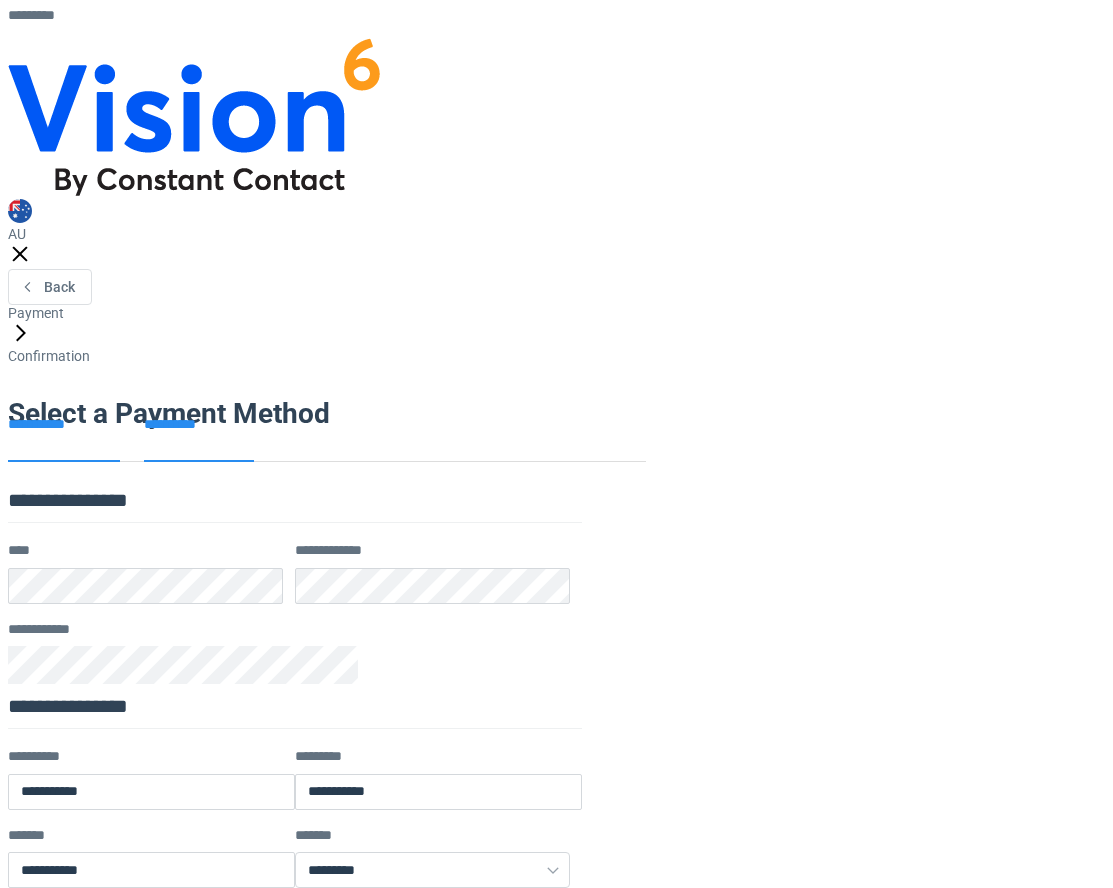click on "**********" at bounding box center [64, 439] 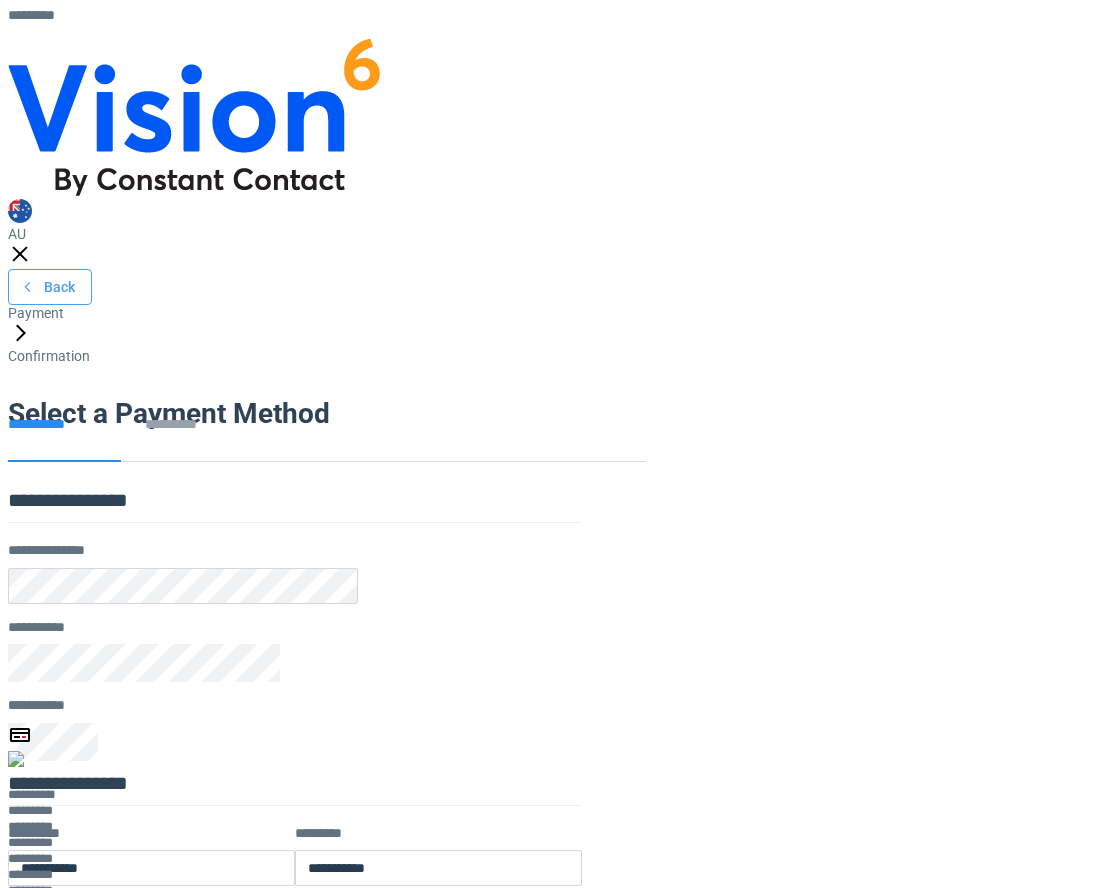 click on "Back" at bounding box center [50, 287] 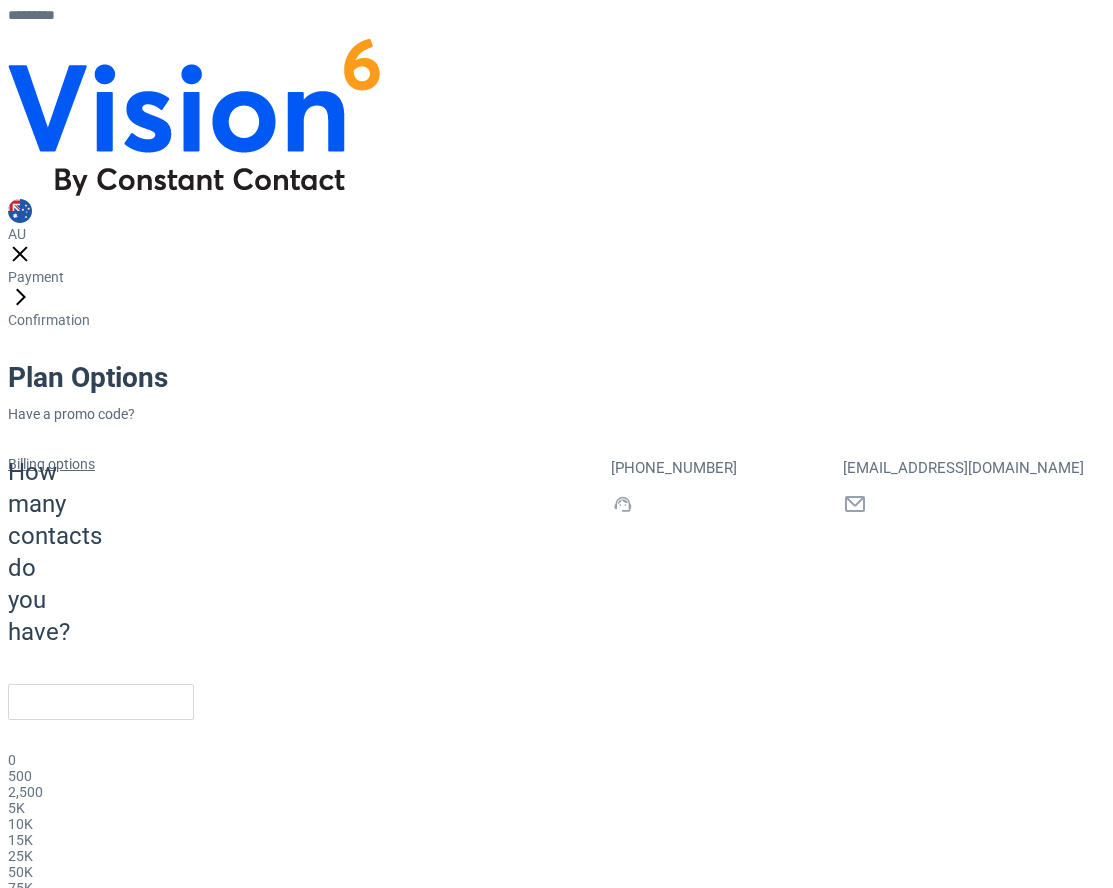 type on "0" 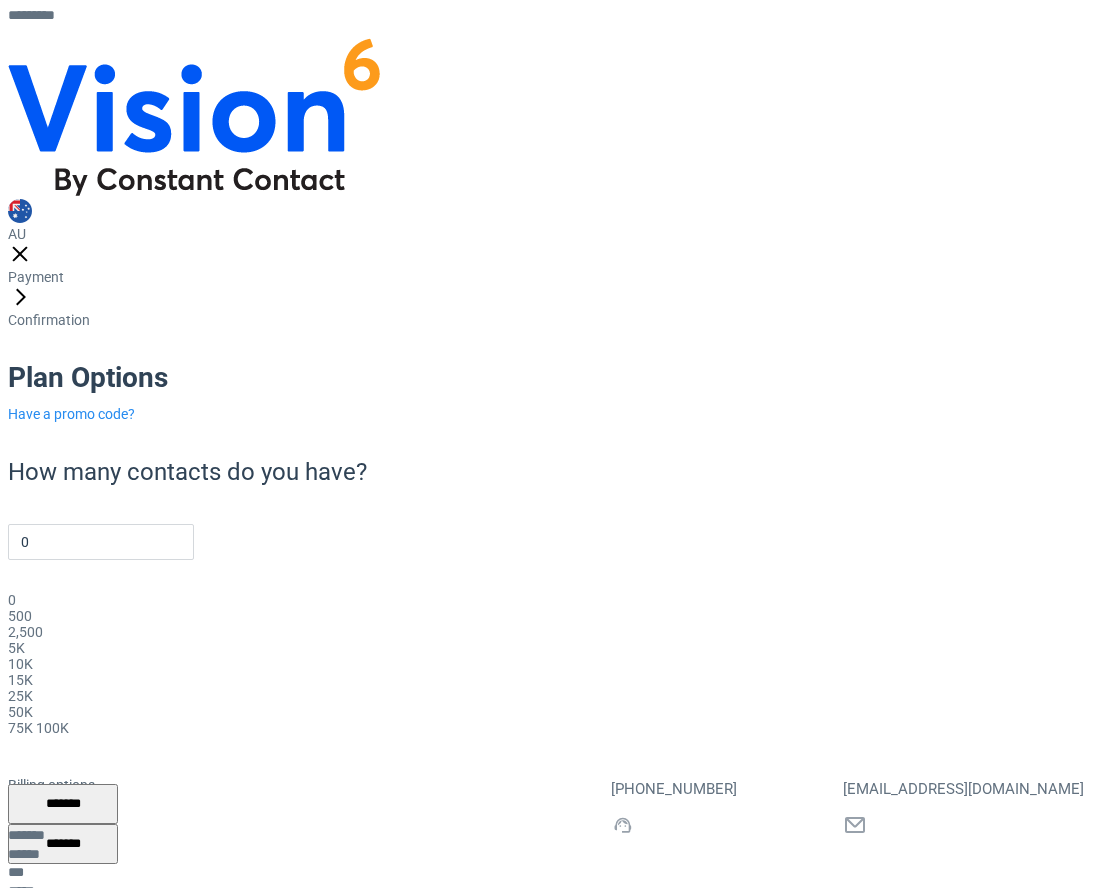 click on "Have a promo code?" at bounding box center (71, 414) 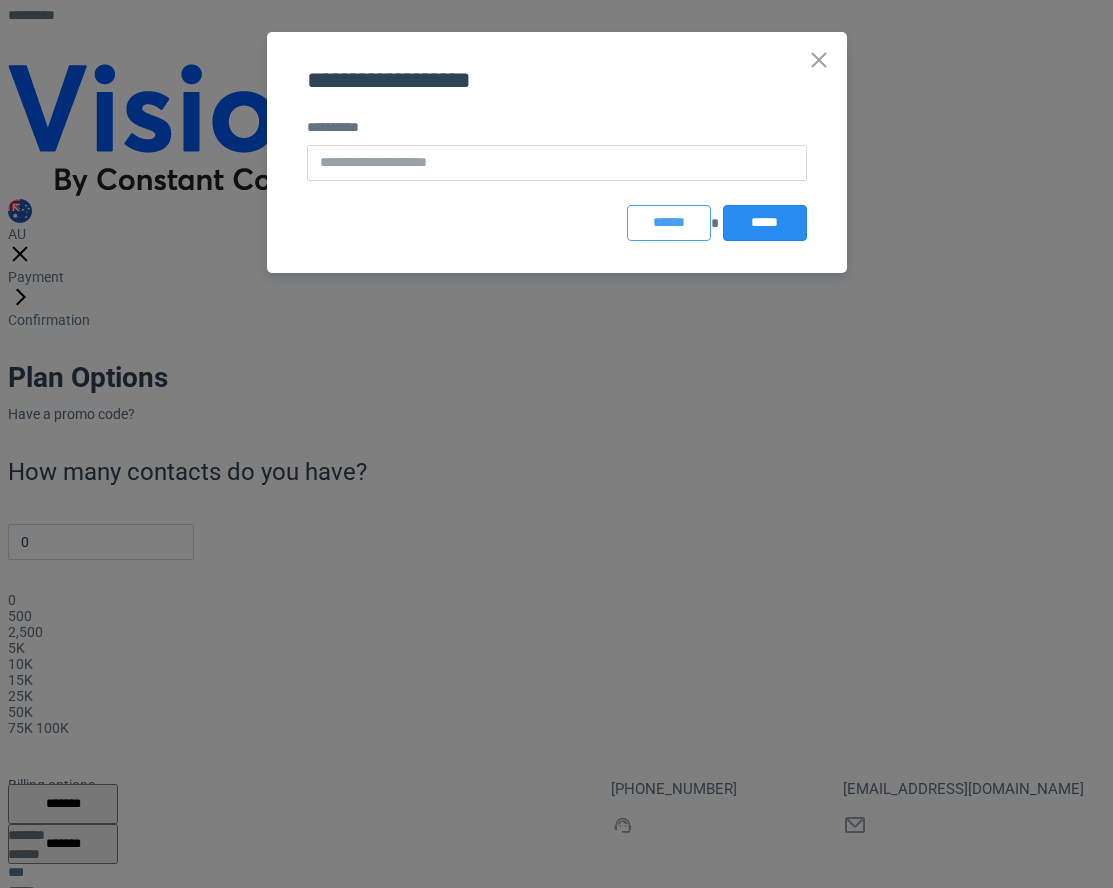 click on "******" at bounding box center [669, 223] 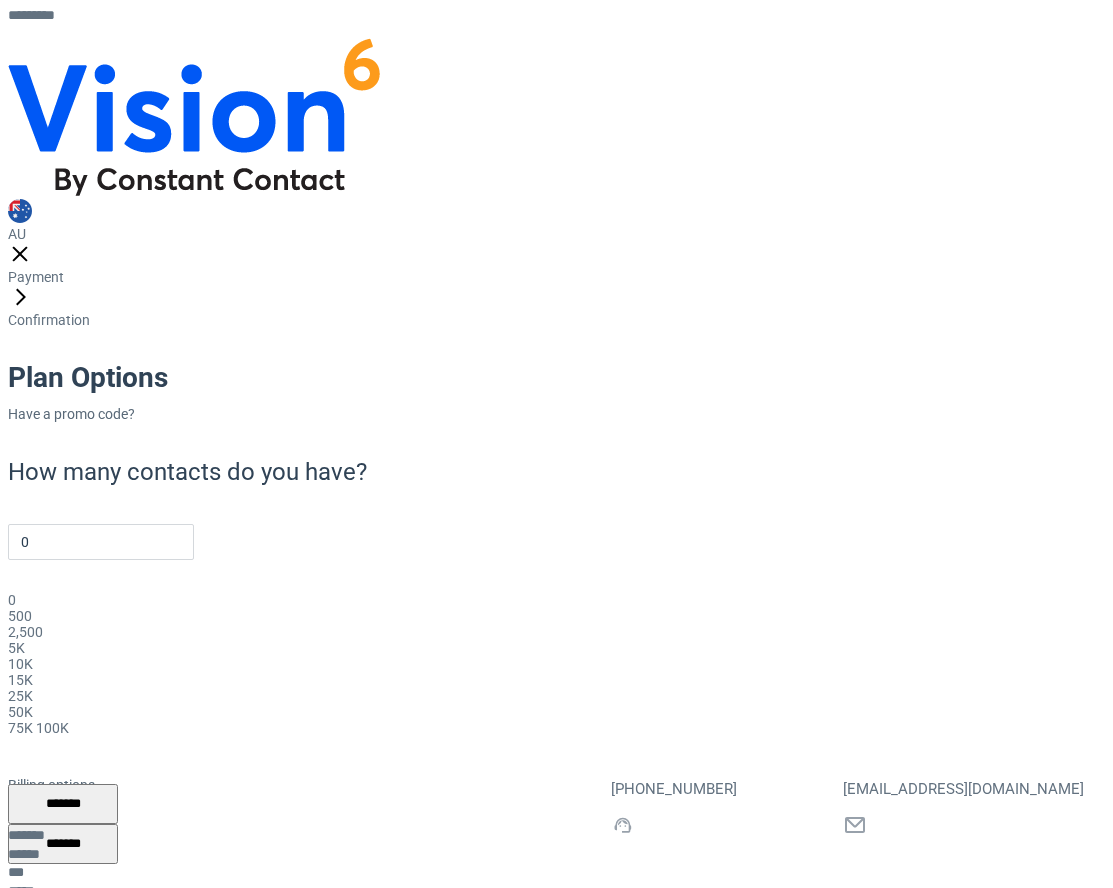 click 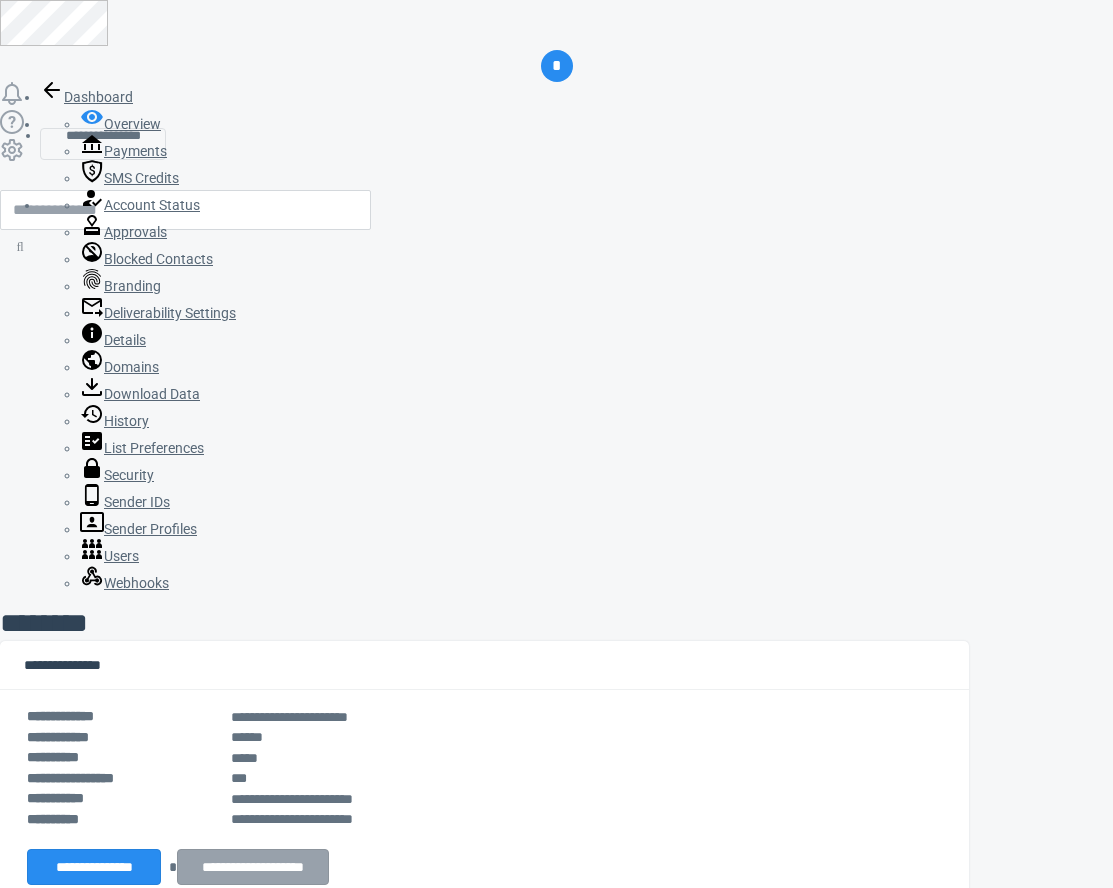 scroll, scrollTop: 0, scrollLeft: 0, axis: both 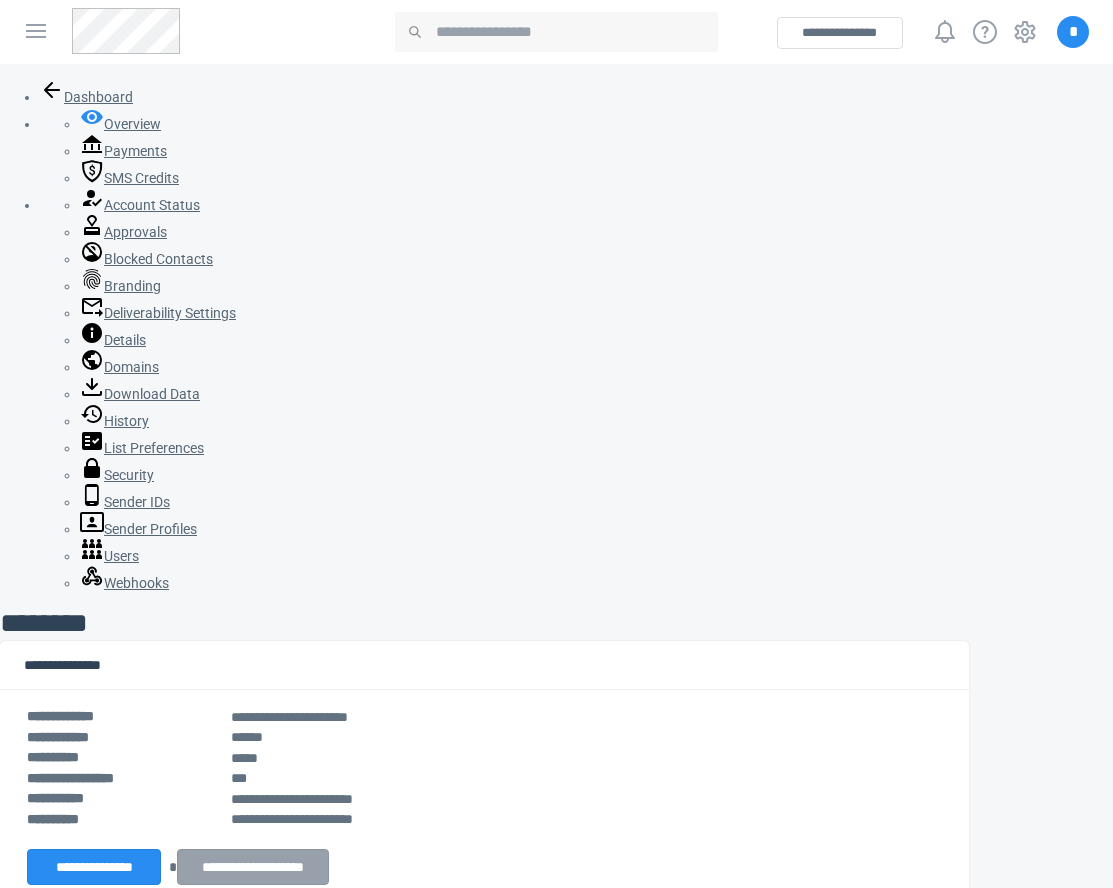 click on "*" at bounding box center [1073, 32] 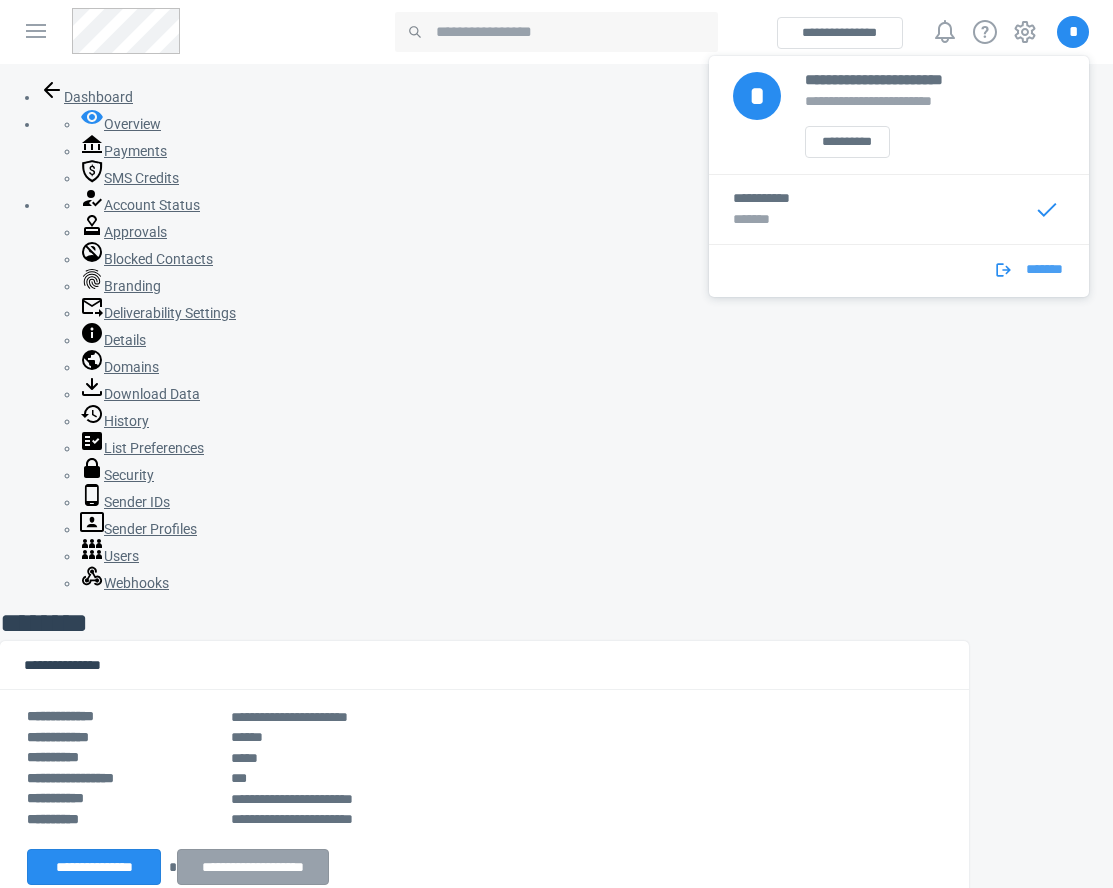 click on "*******" at bounding box center [1044, 275] 